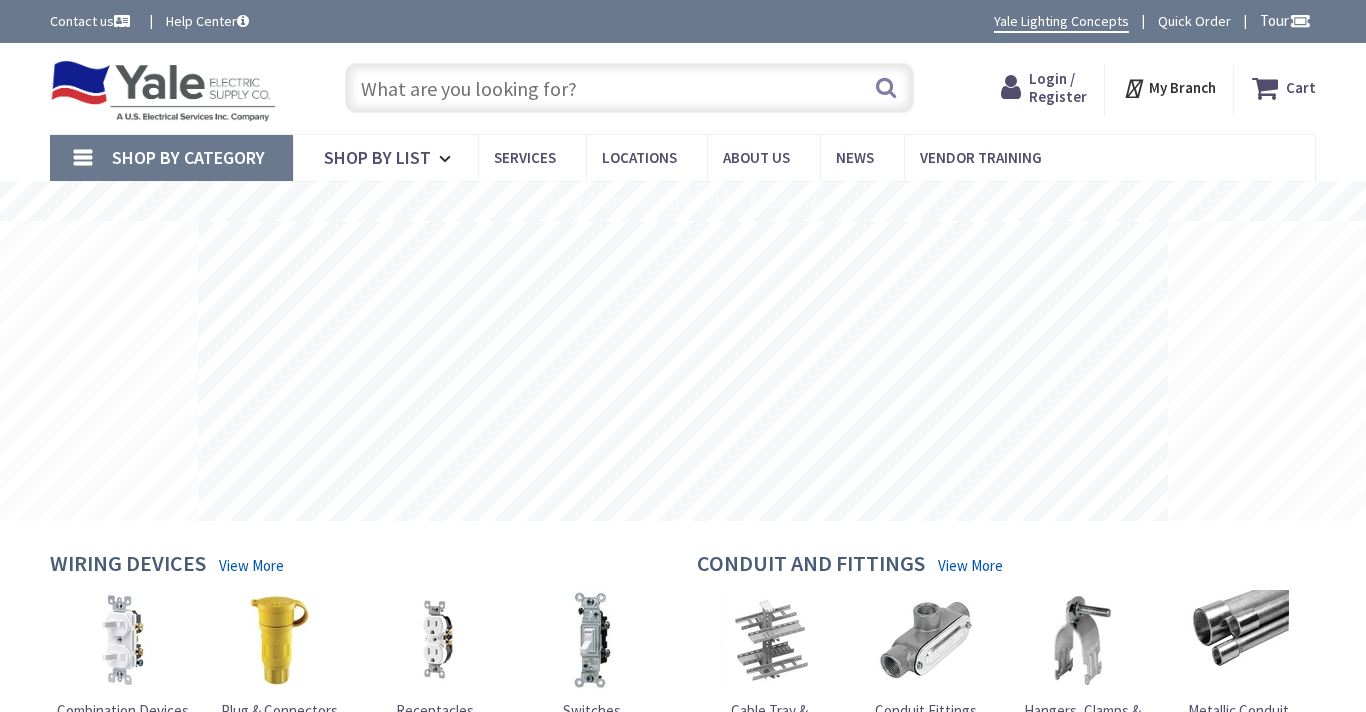 scroll, scrollTop: 0, scrollLeft: 0, axis: both 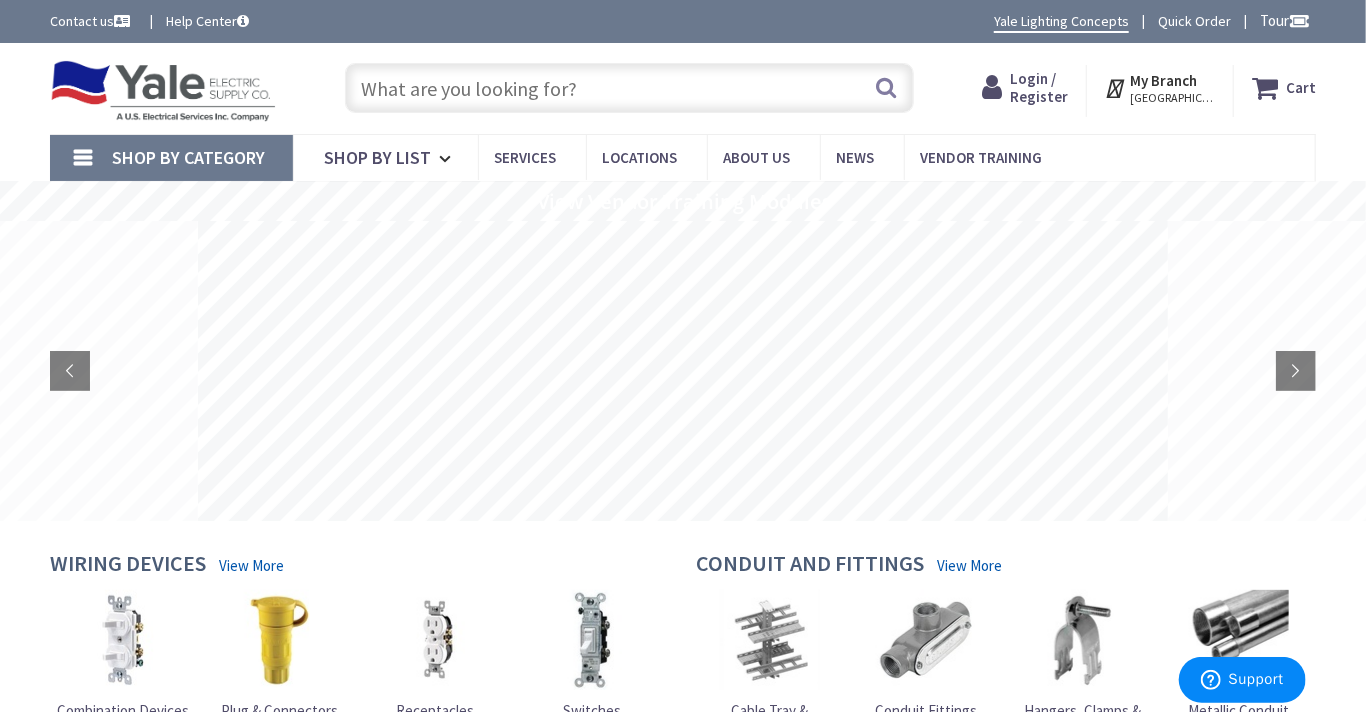 click on "Login / Register" at bounding box center (1040, 87) 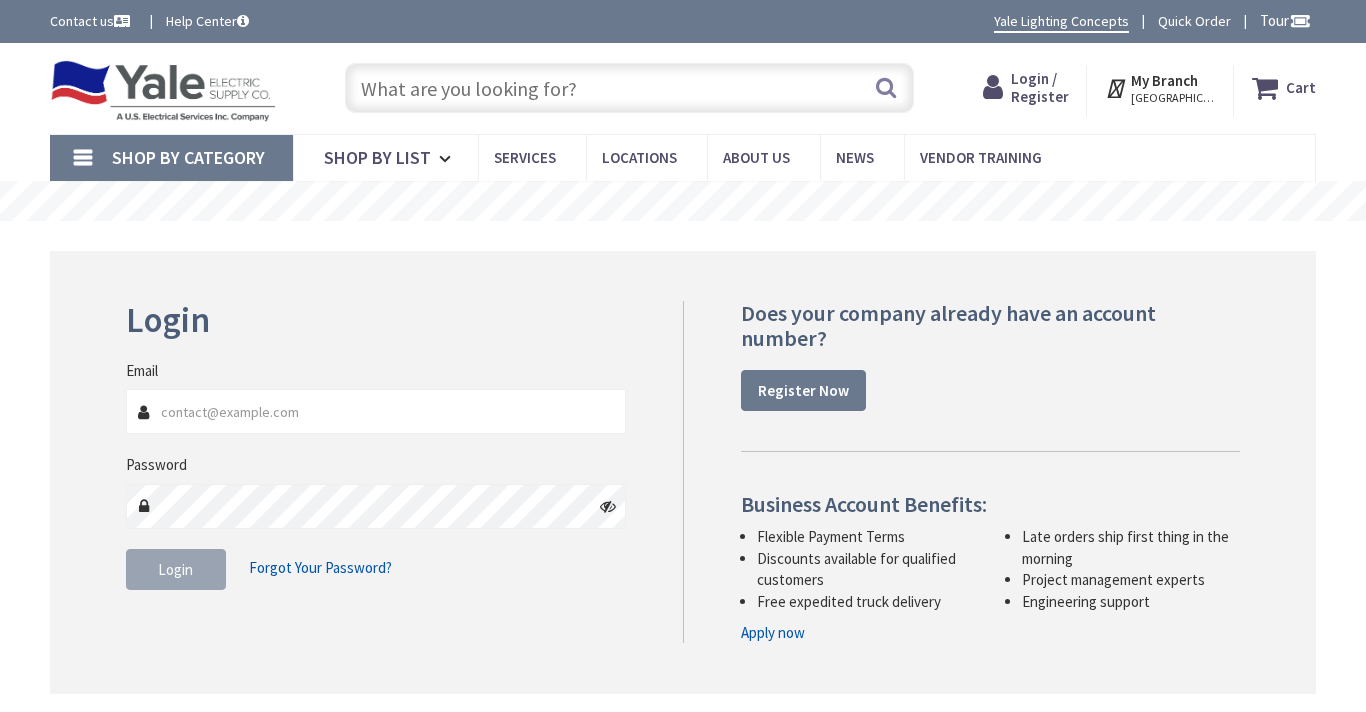 scroll, scrollTop: 0, scrollLeft: 0, axis: both 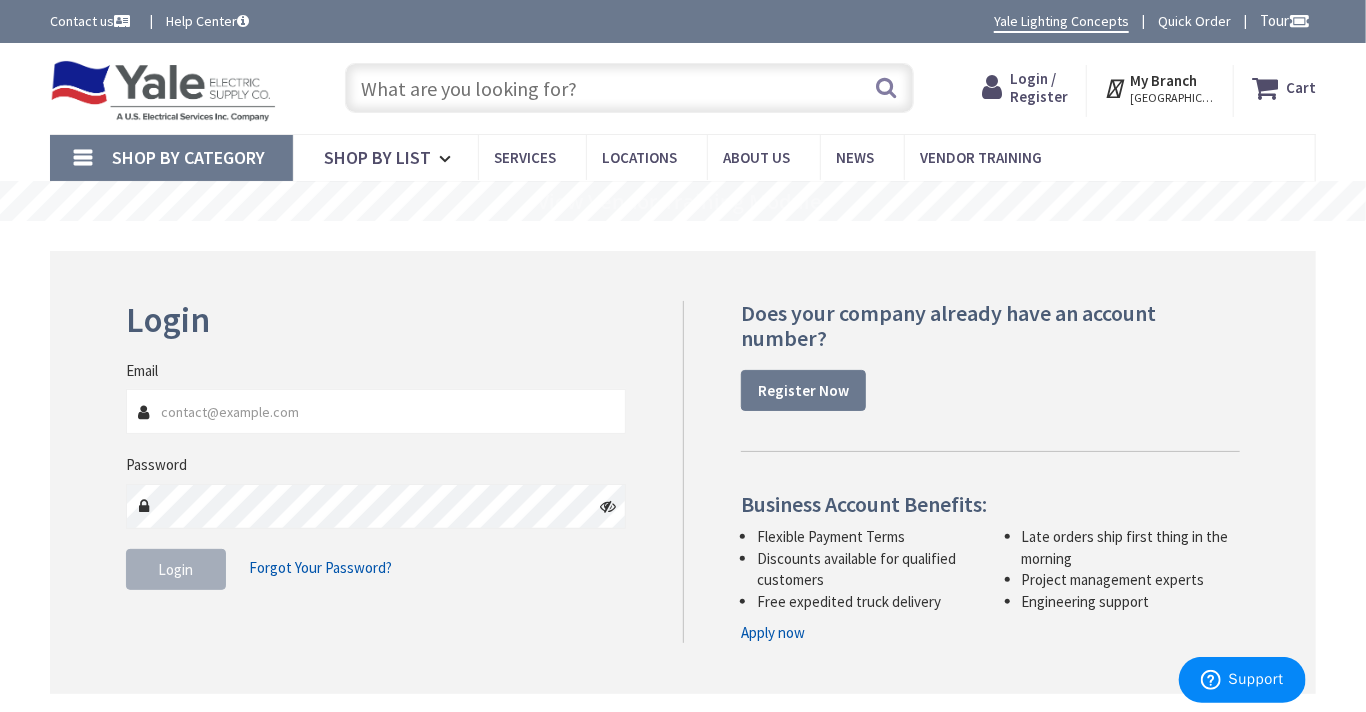 type on "[EMAIL_ADDRESS][DOMAIN_NAME]" 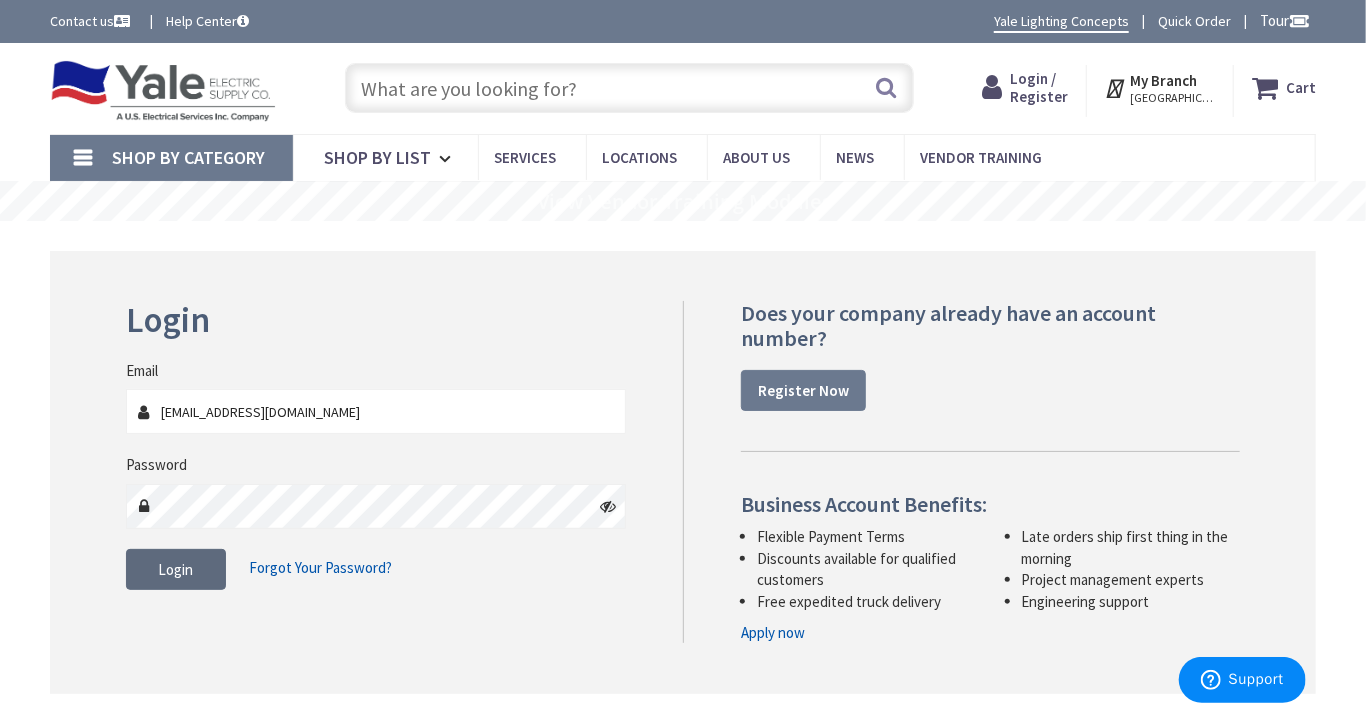 click on "Login" at bounding box center [176, 570] 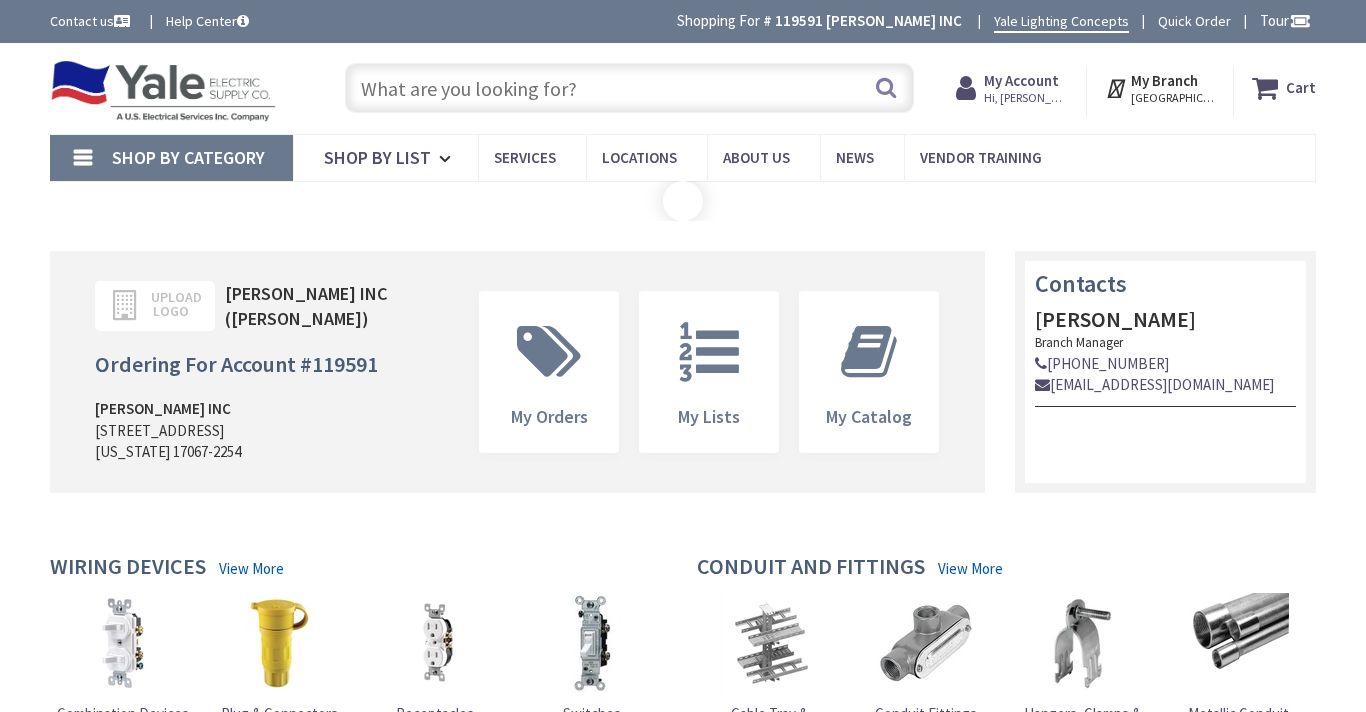 scroll, scrollTop: 0, scrollLeft: 0, axis: both 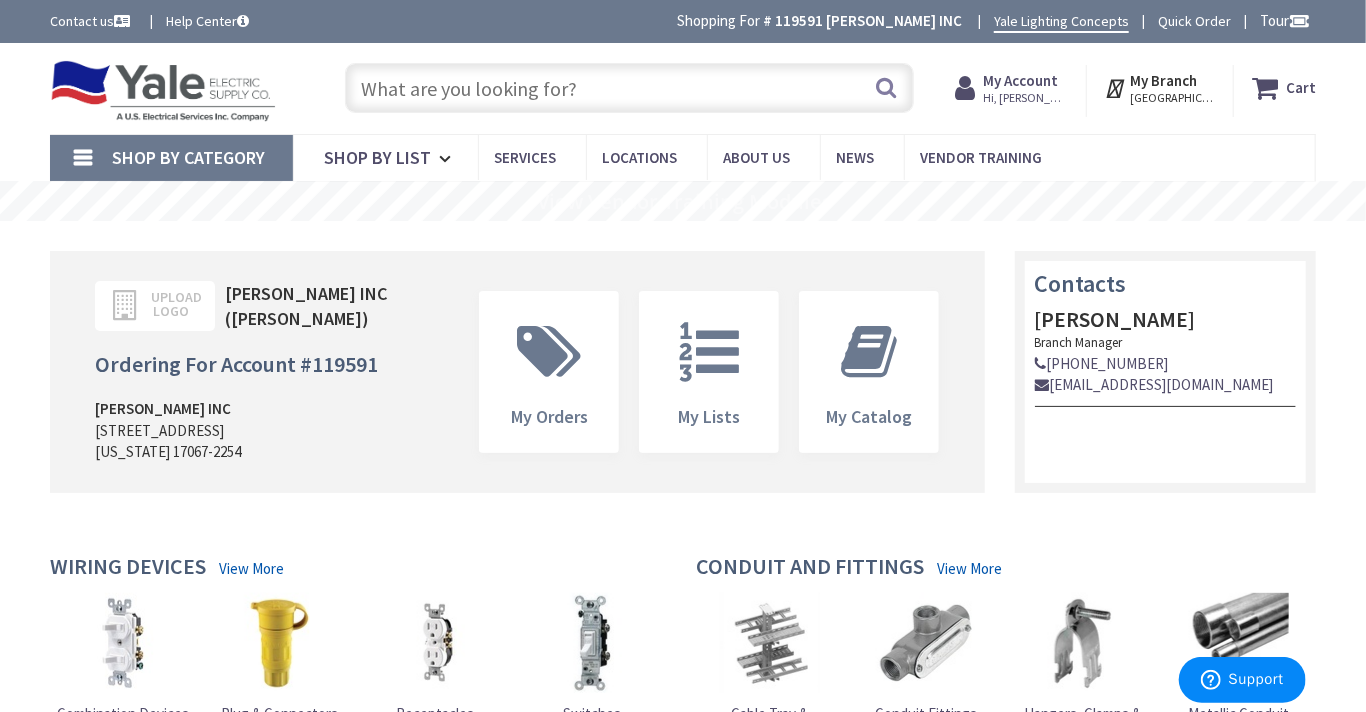 click at bounding box center (629, 88) 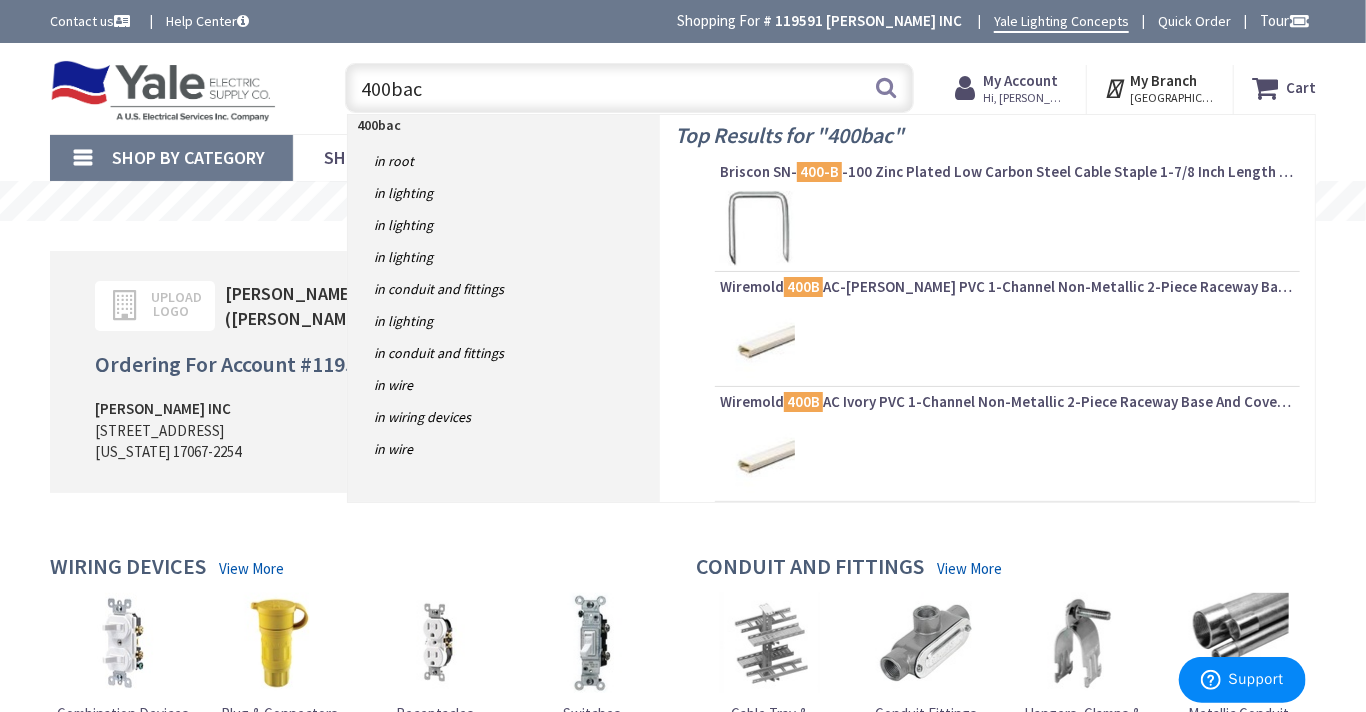 scroll, scrollTop: 0, scrollLeft: 0, axis: both 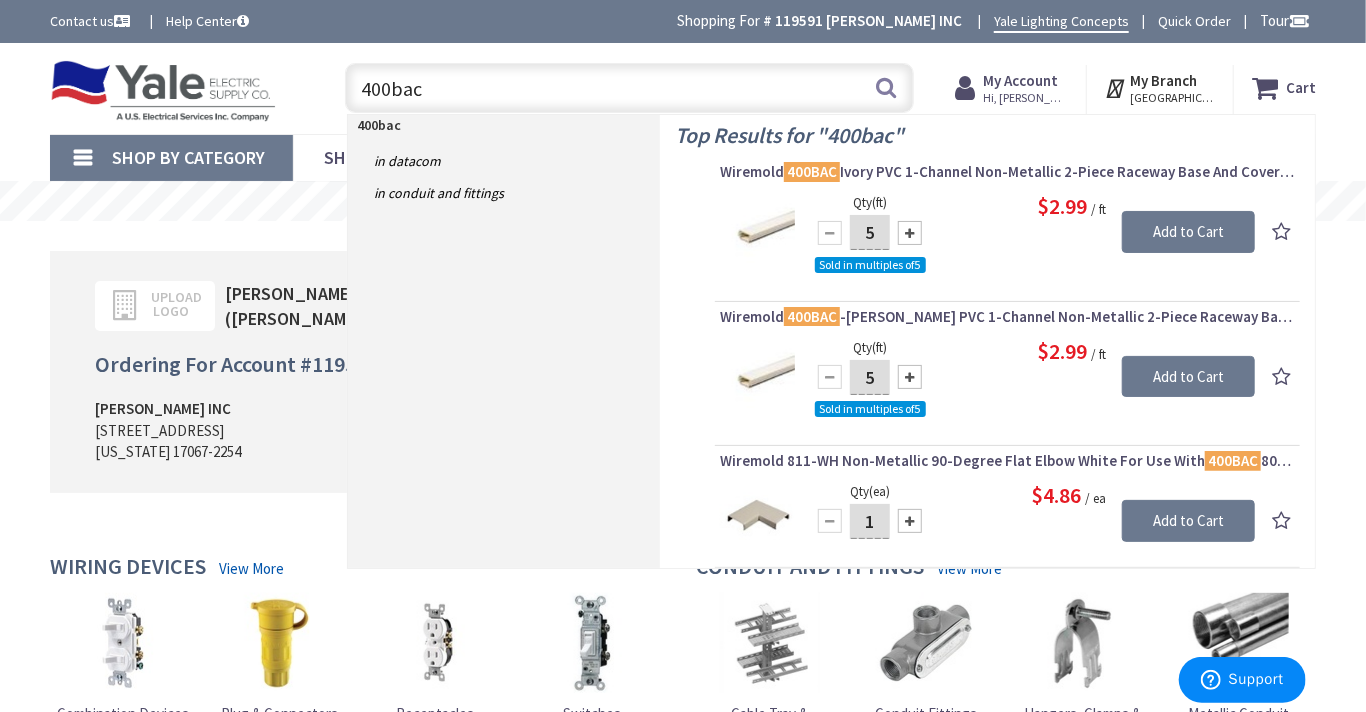 type on "400bac" 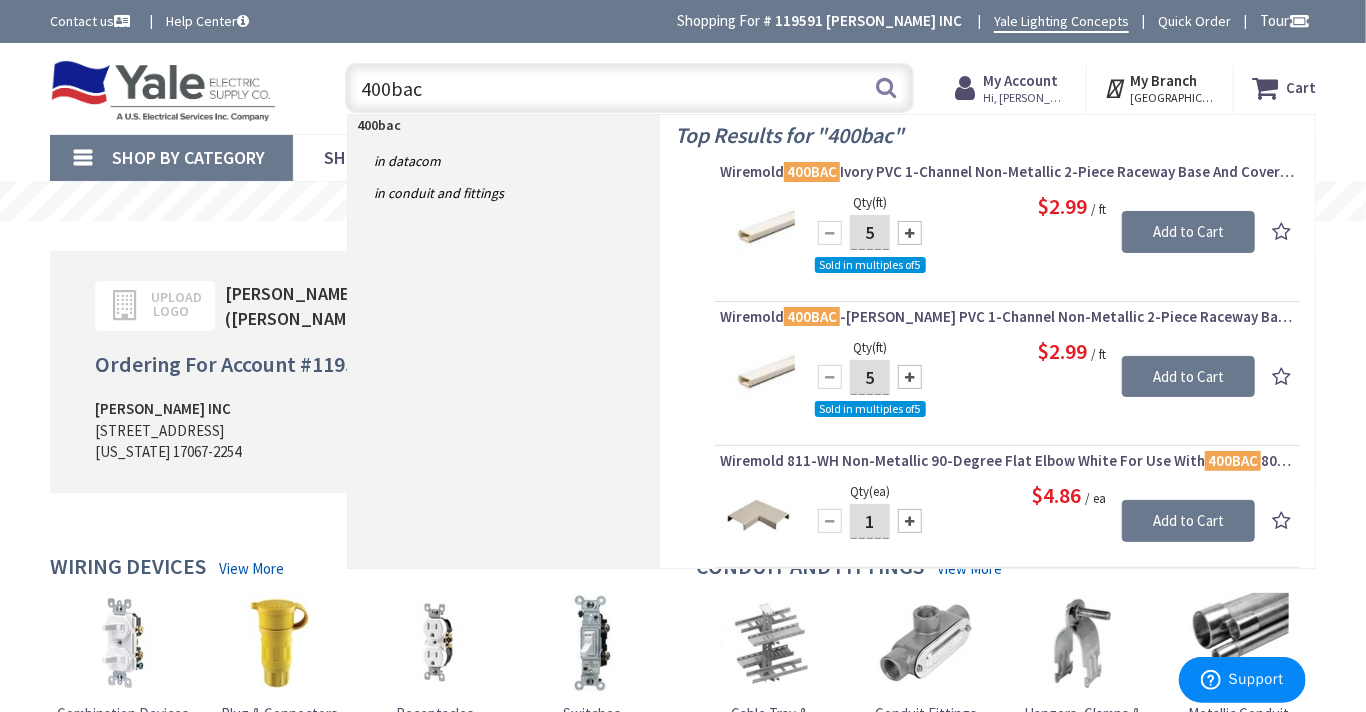 click on "Wiremold  400BAC  Ivory PVC 1-Channel Non-Metallic 2-Piece Raceway Base And Cover 7/8-Inch x 7/16-Inch x 5-ft 400 Series™" at bounding box center (1007, 172) 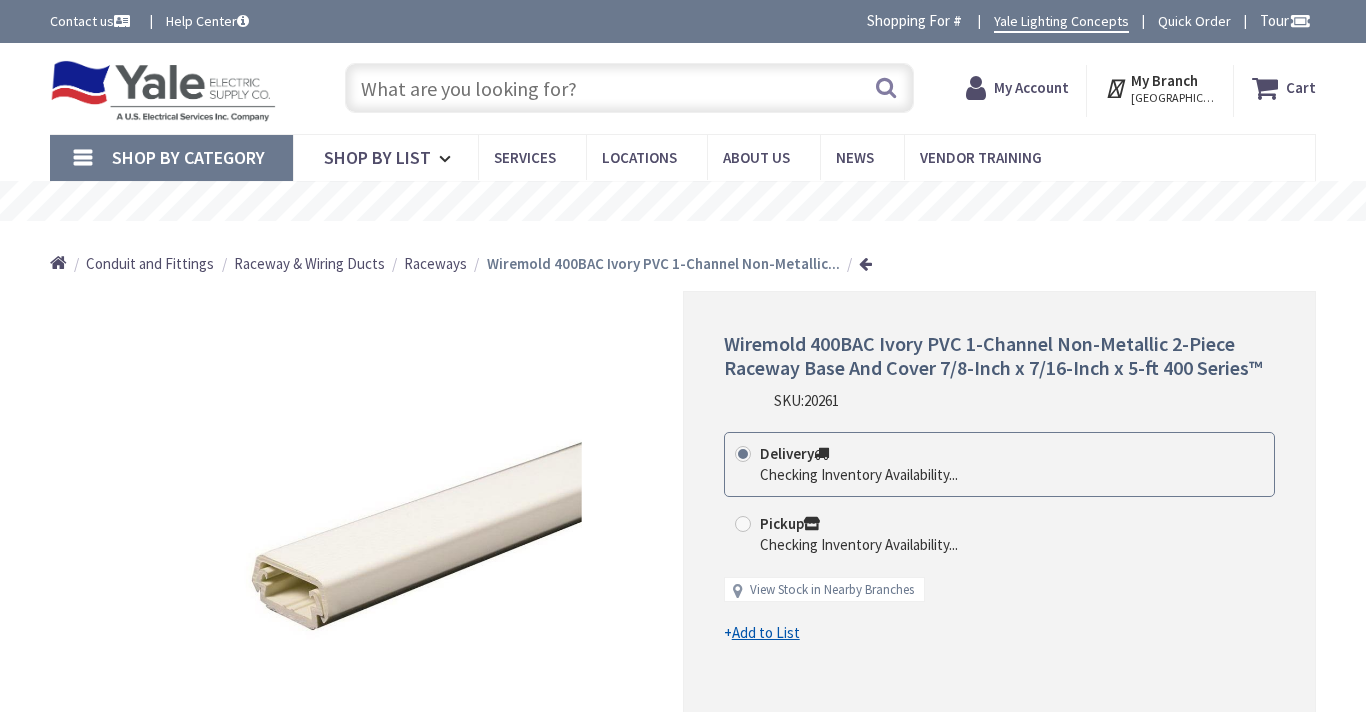 scroll, scrollTop: 0, scrollLeft: 0, axis: both 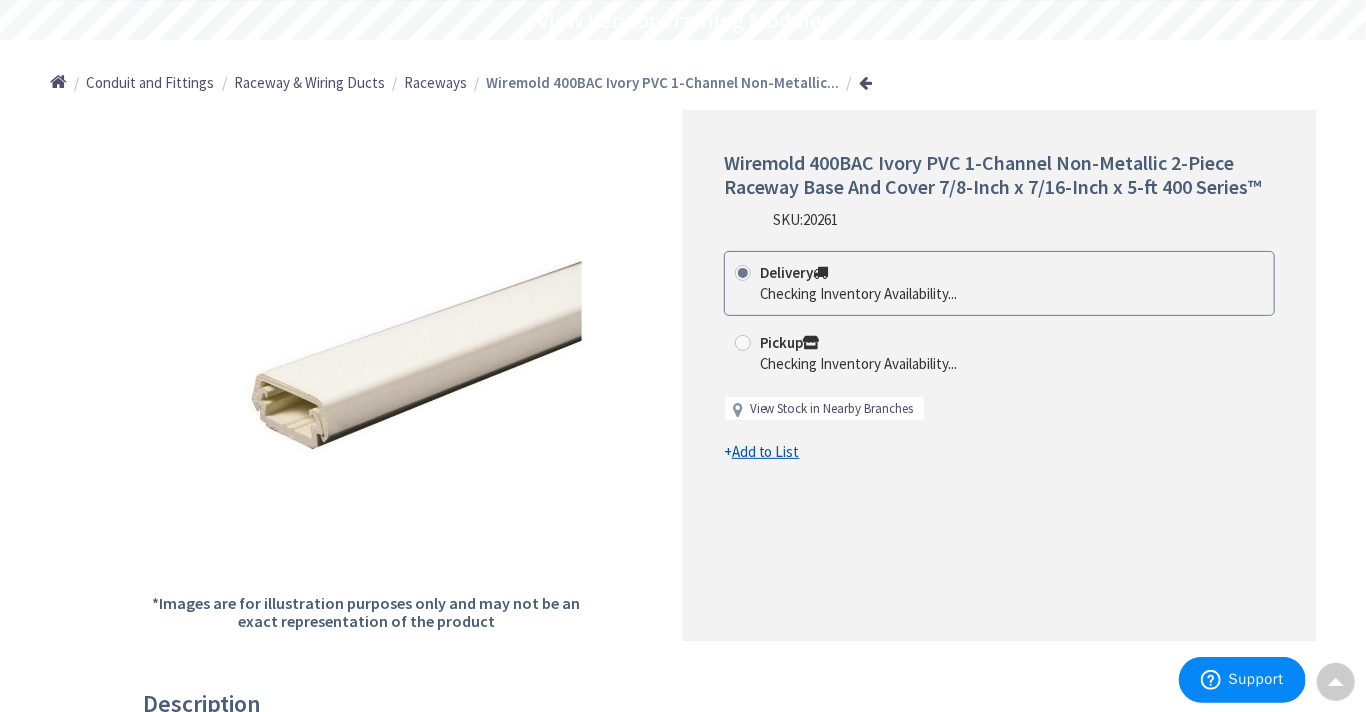 click on "View Stock in Nearby Branches" at bounding box center [832, 409] 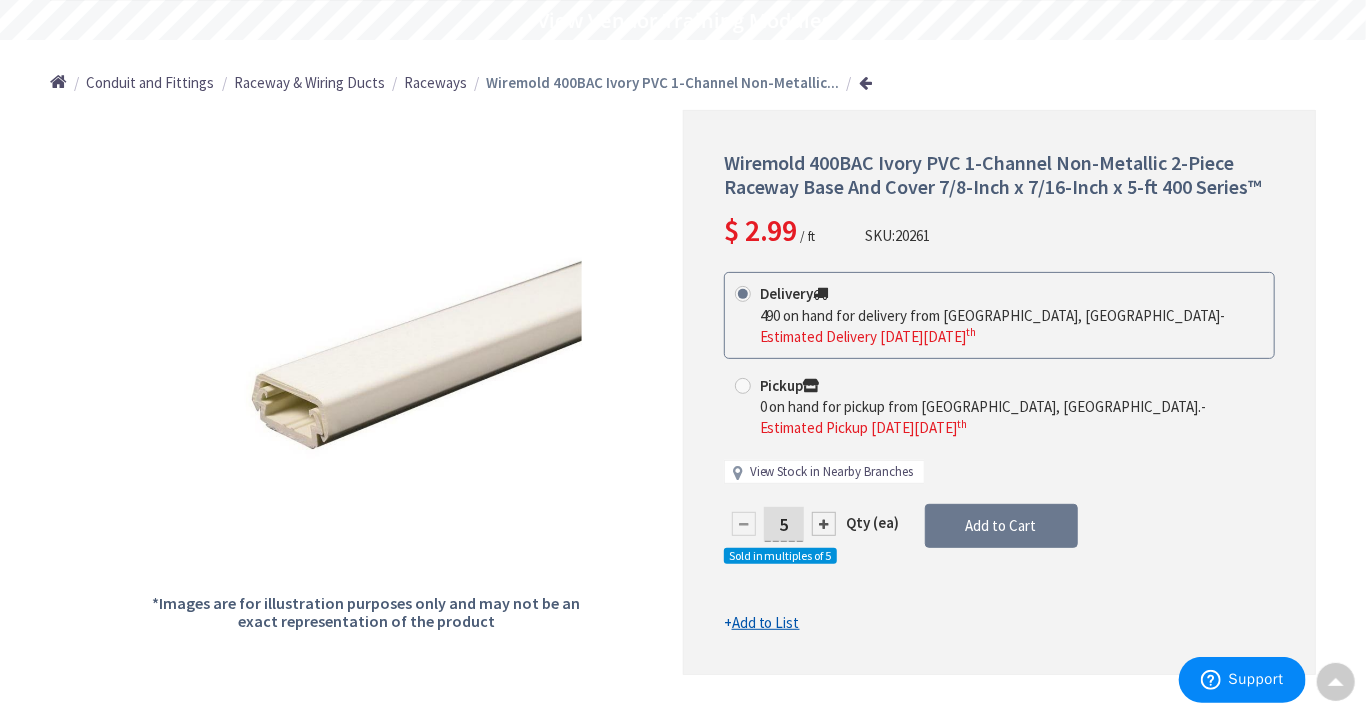scroll, scrollTop: 0, scrollLeft: 0, axis: both 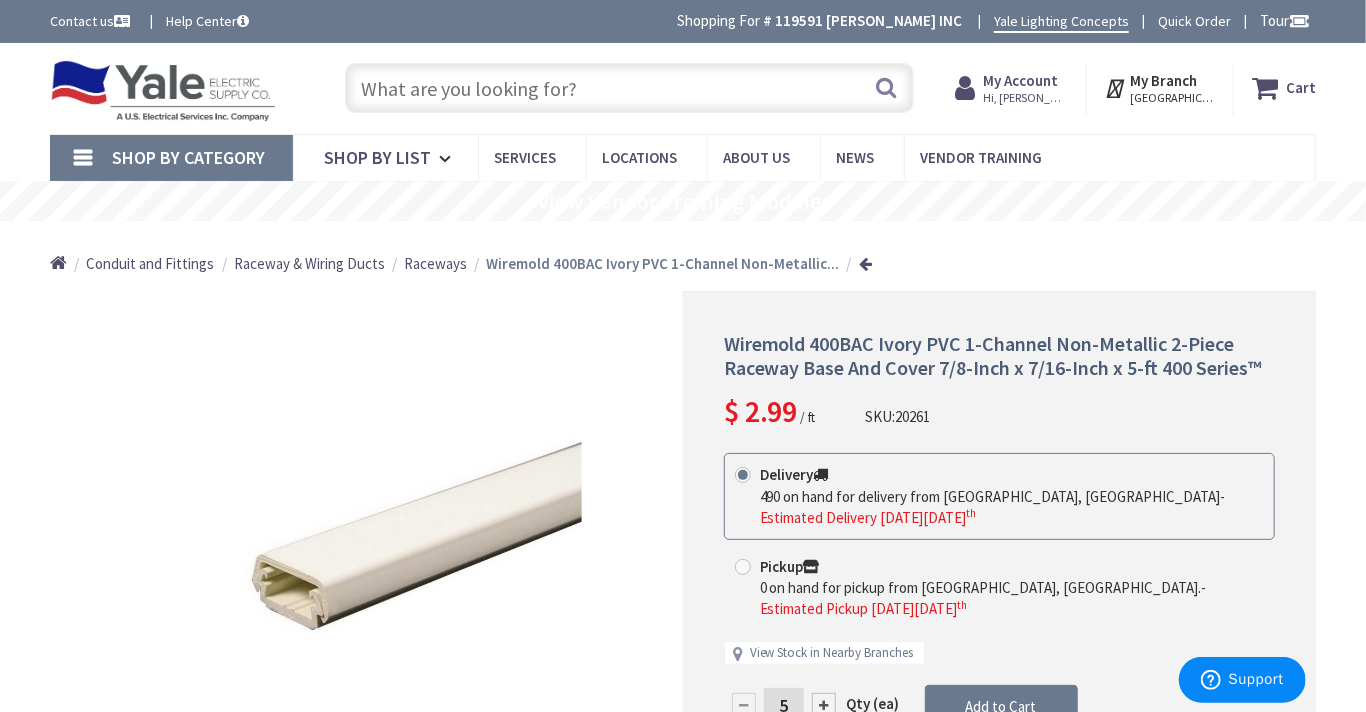 click at bounding box center (629, 88) 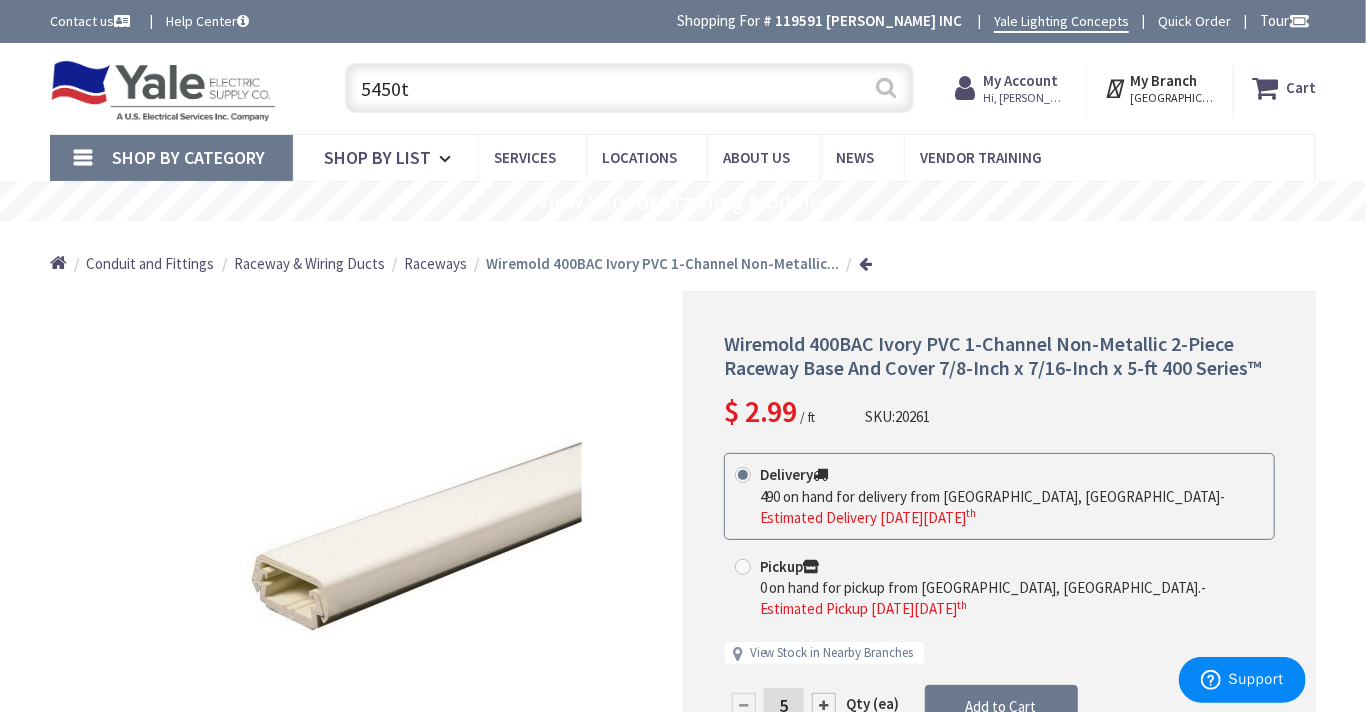 type on "5450t" 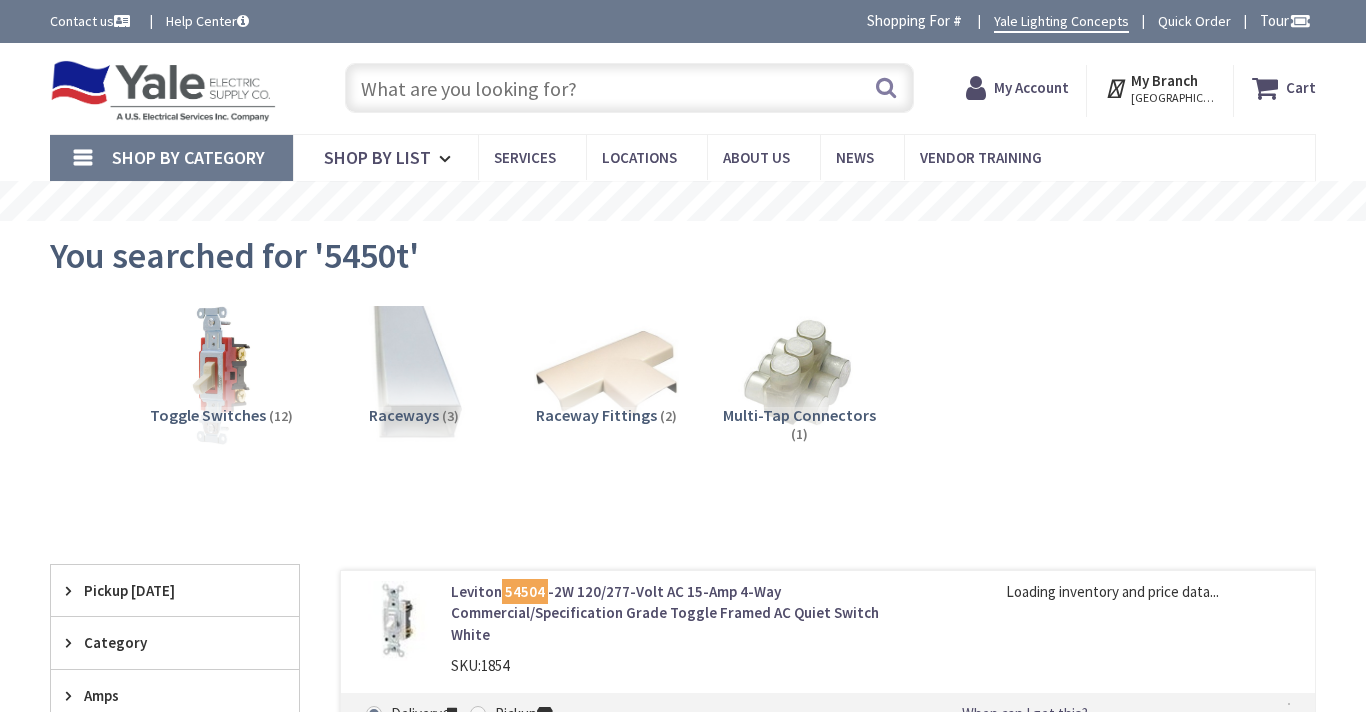 scroll, scrollTop: 0, scrollLeft: 0, axis: both 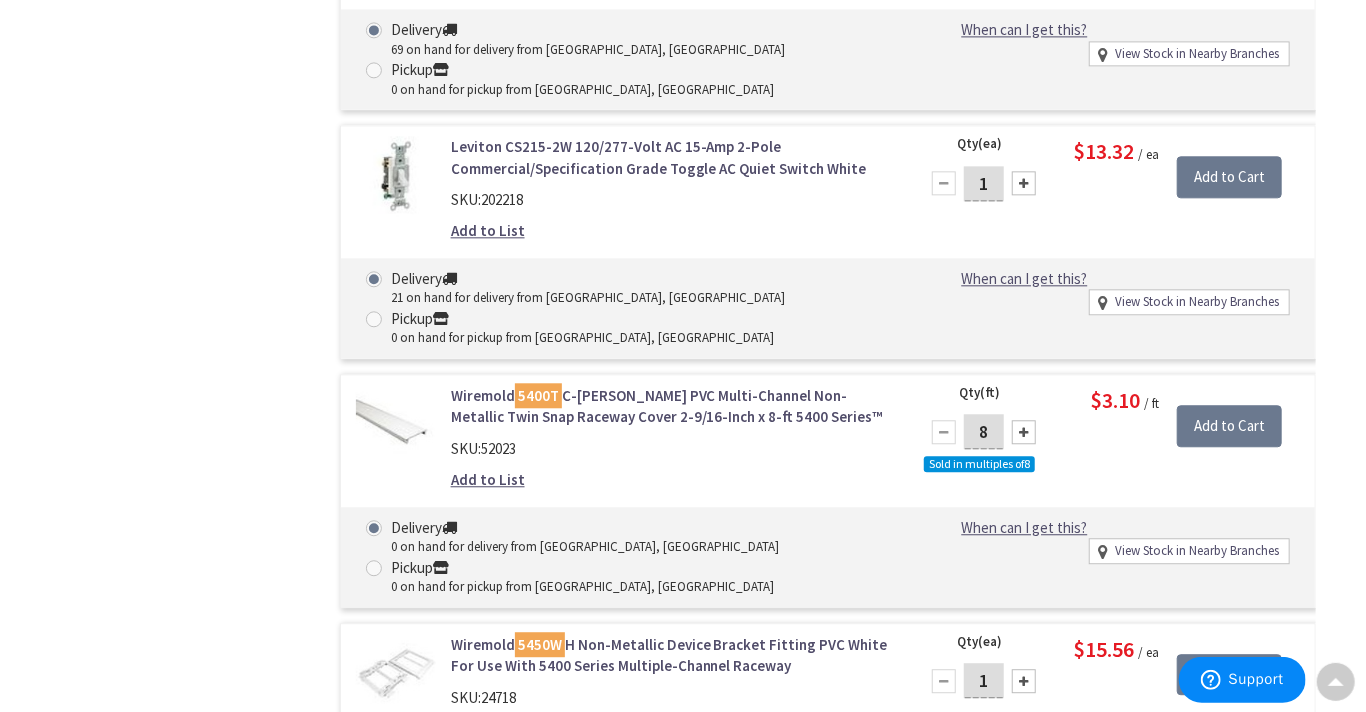 click on "Wiremold  5450W H Non-Metallic Device Bracket Fitting PVC White For Use With 5400 Series Multiple-Channel Raceway" at bounding box center (672, 655) 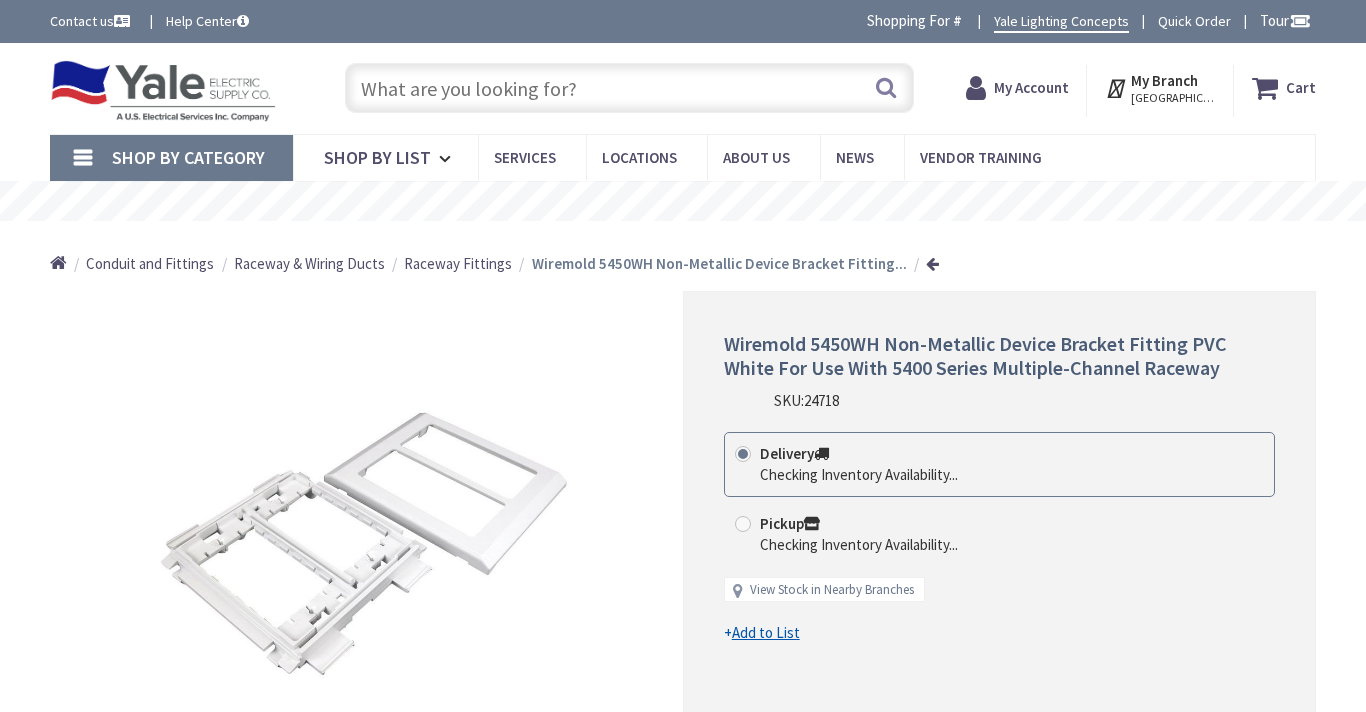 scroll, scrollTop: 0, scrollLeft: 0, axis: both 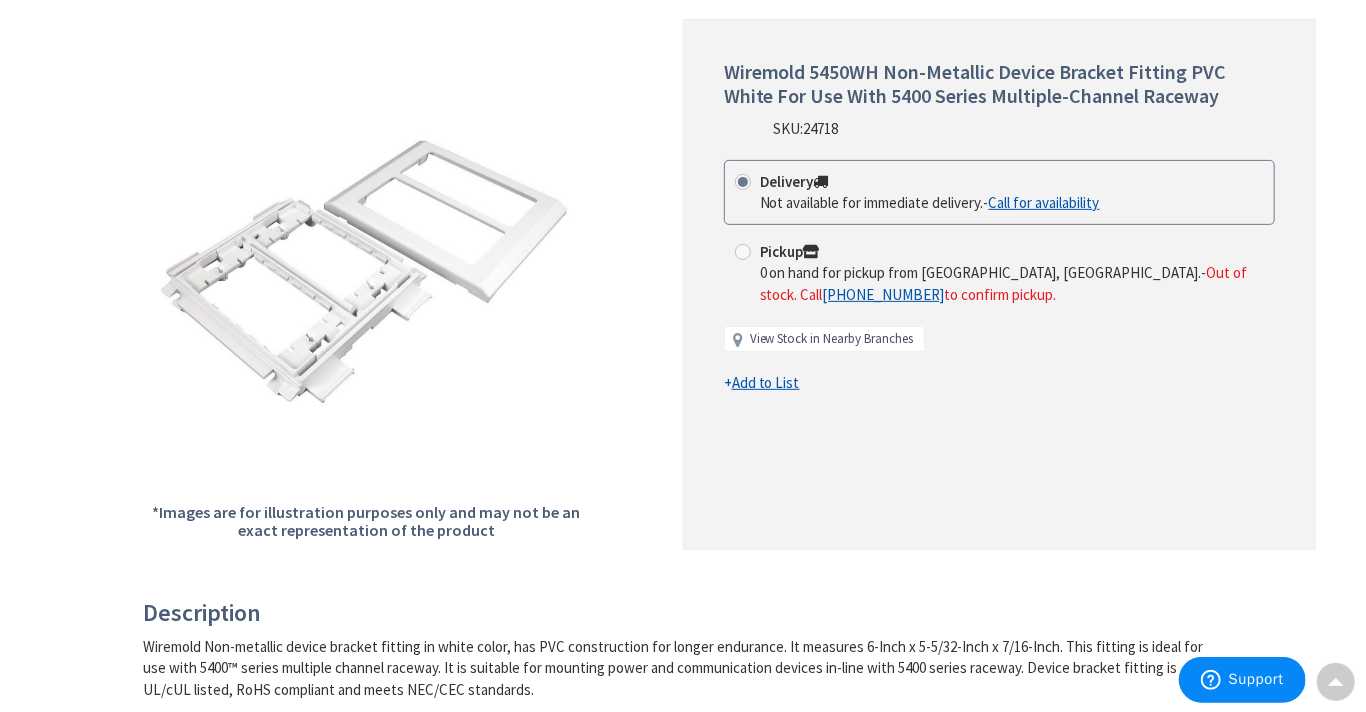 click on "View Stock in Nearby Branches" at bounding box center [832, 339] 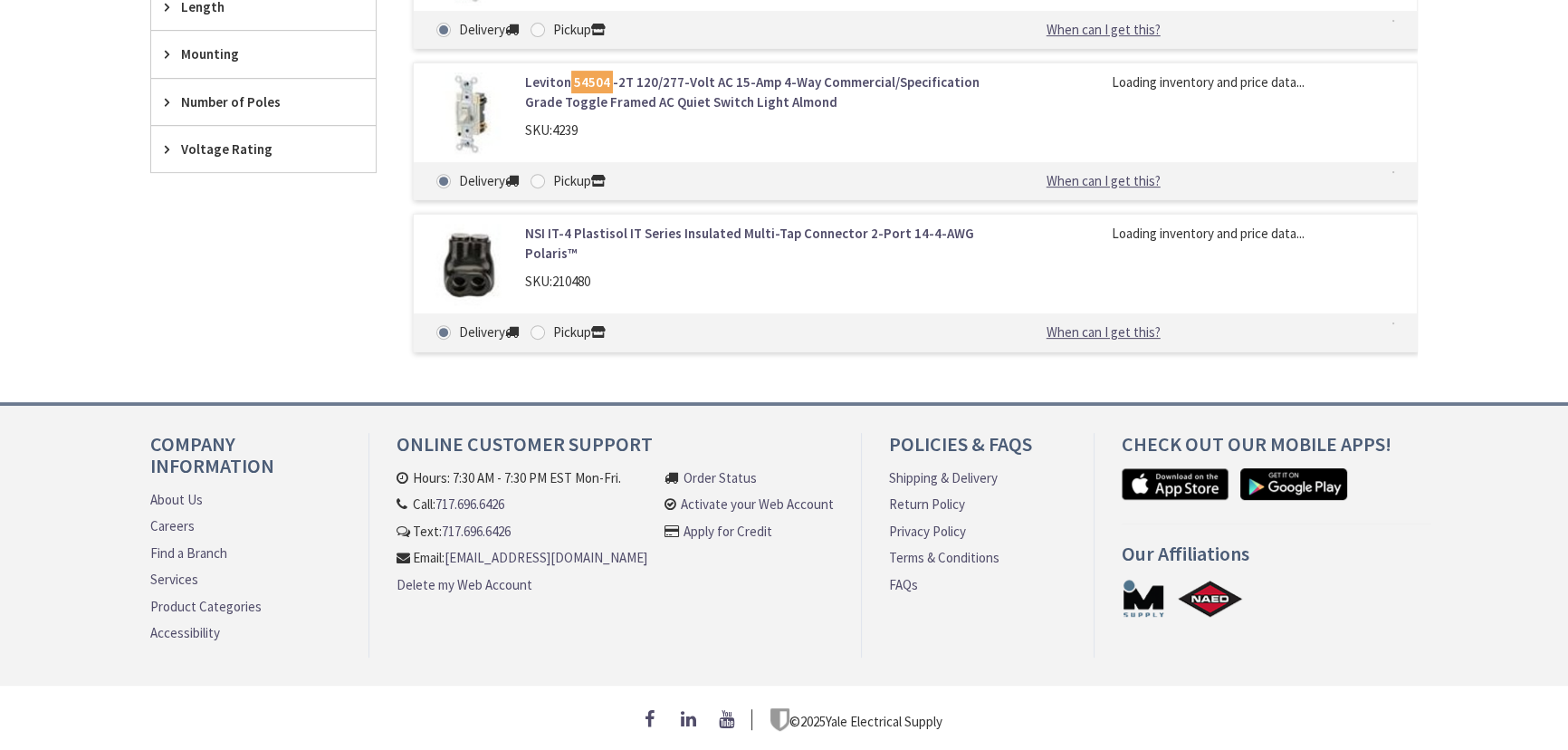 scroll, scrollTop: 933, scrollLeft: 0, axis: vertical 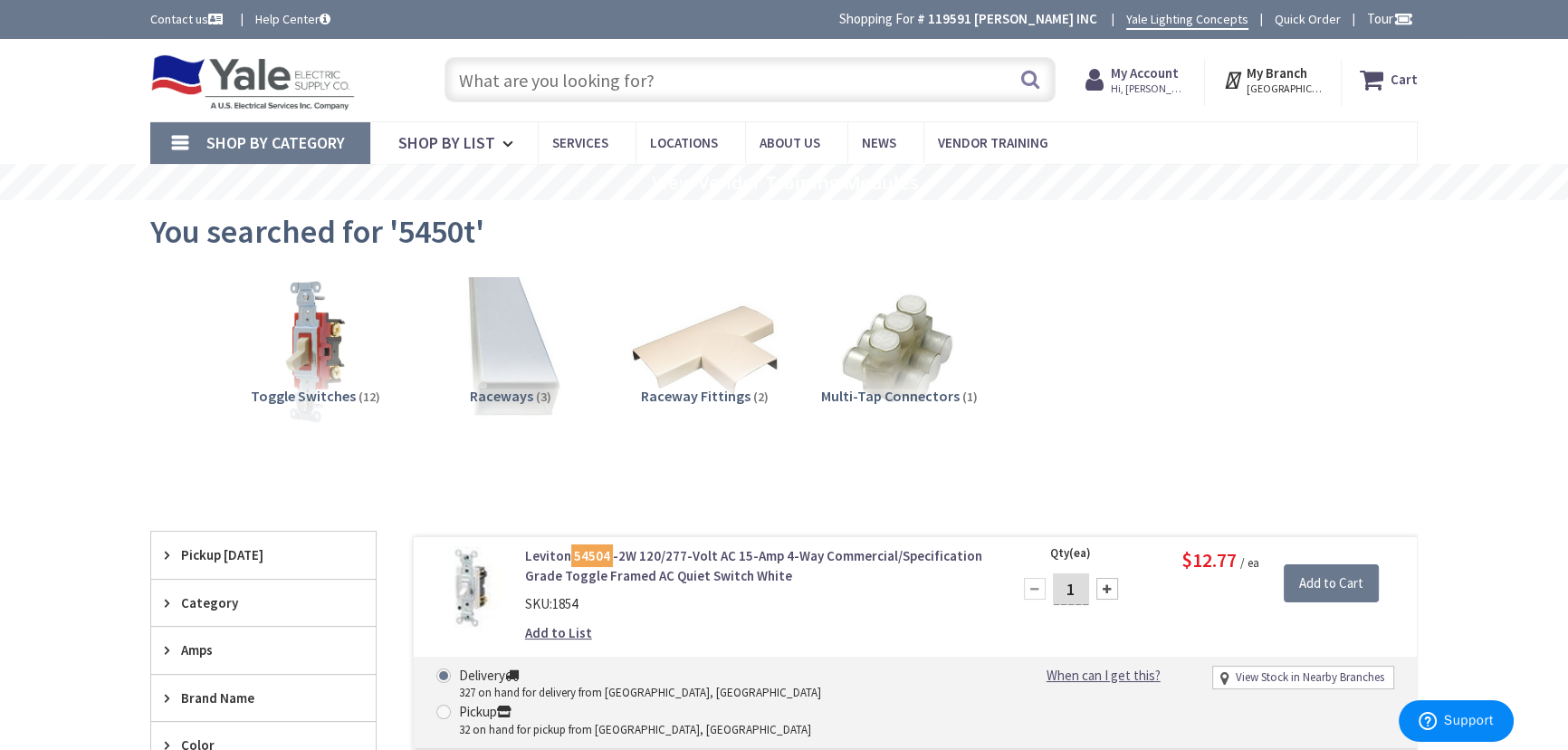 click on "My Account" at bounding box center [1144, 72] 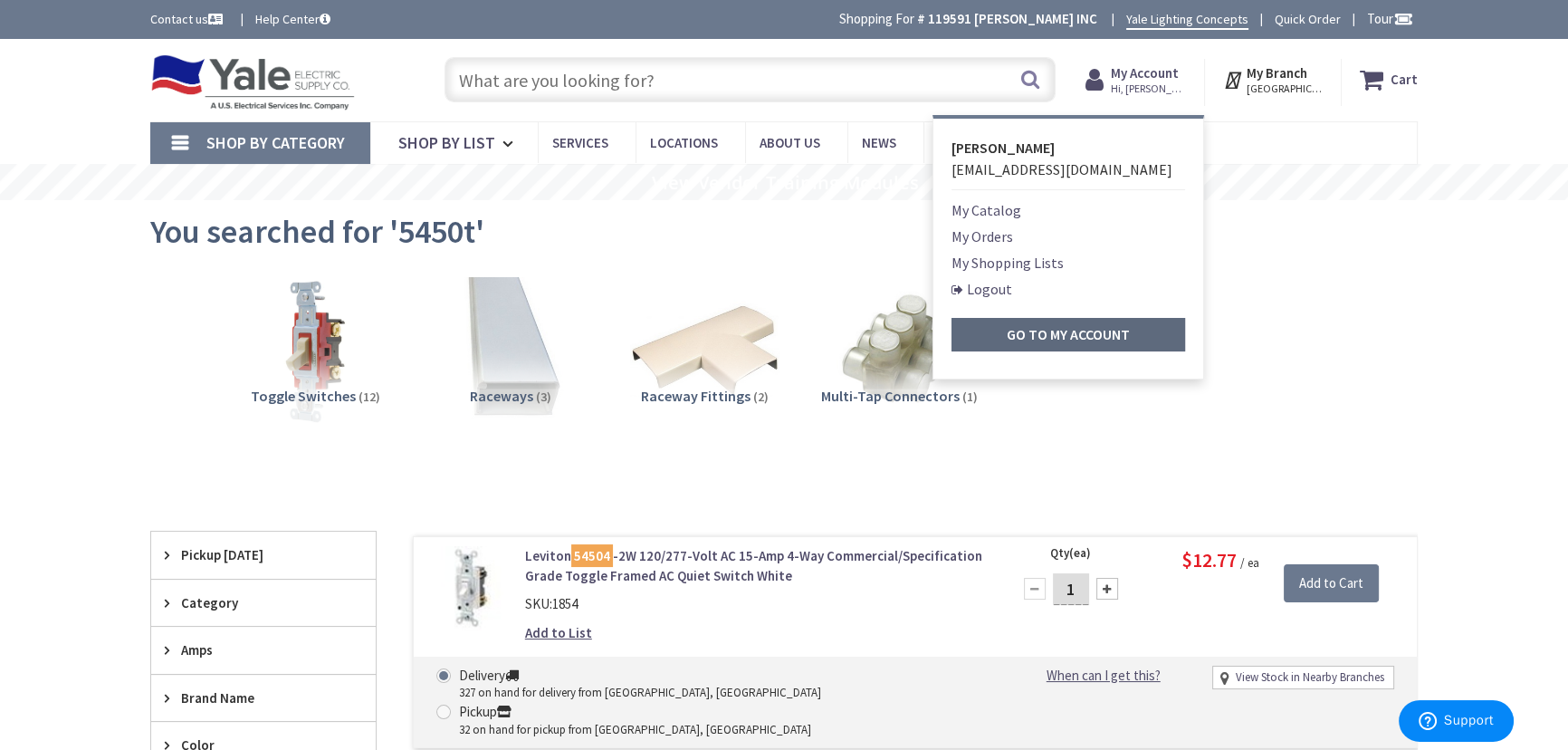 click on "Go to My Account" at bounding box center [1068, 334] 